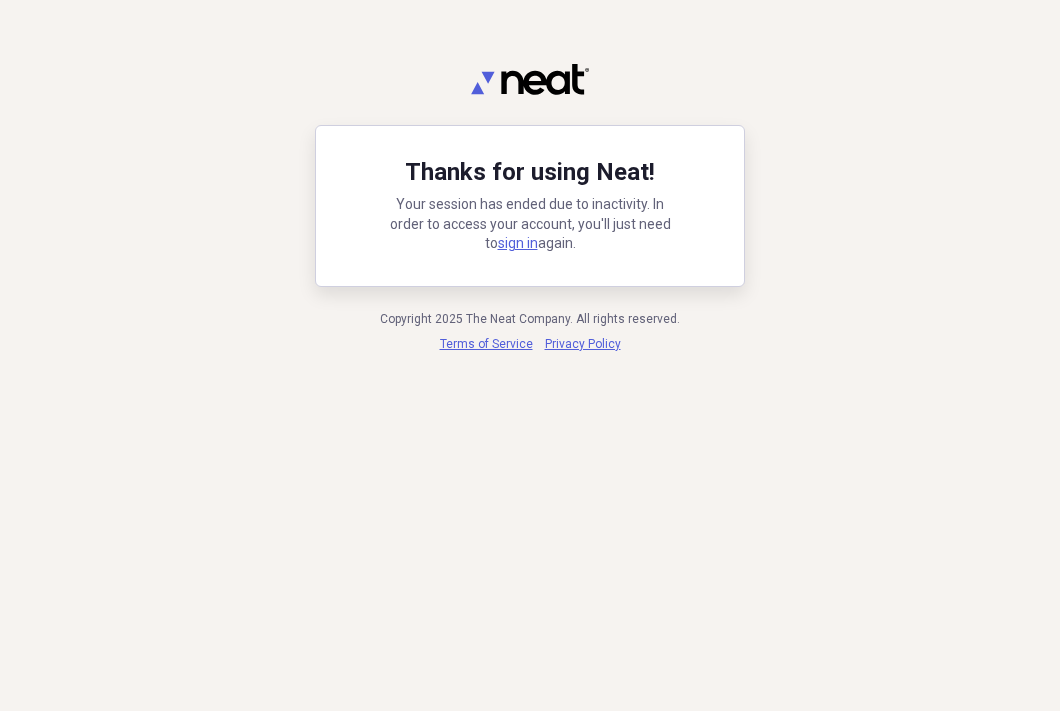scroll, scrollTop: 0, scrollLeft: 0, axis: both 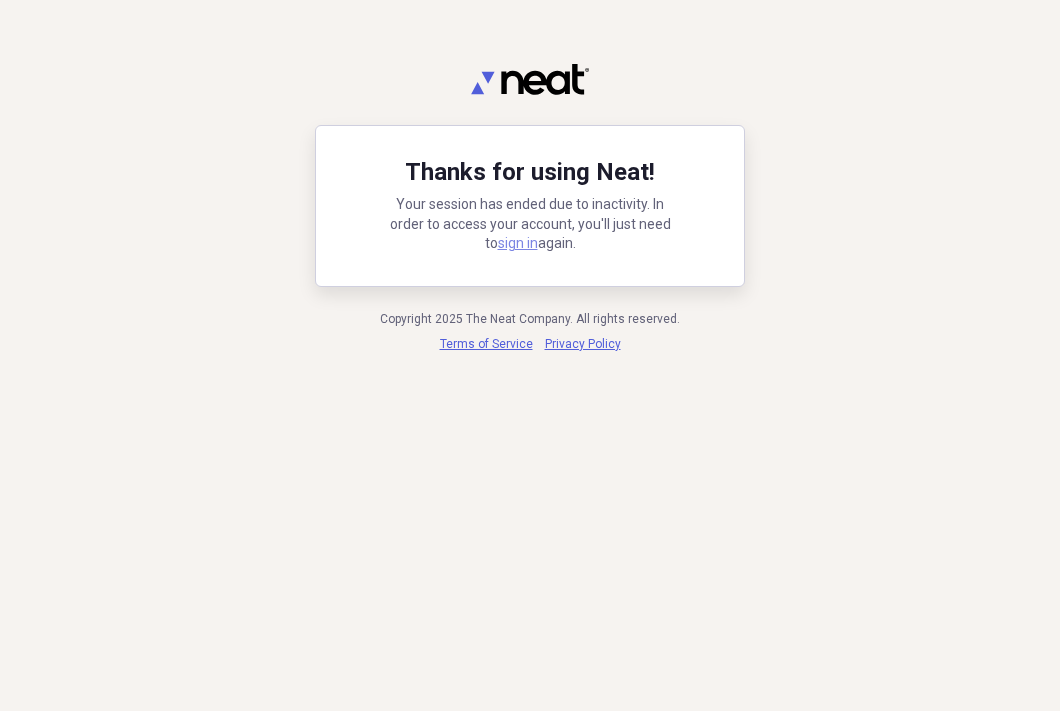 click on "sign in" at bounding box center [518, 243] 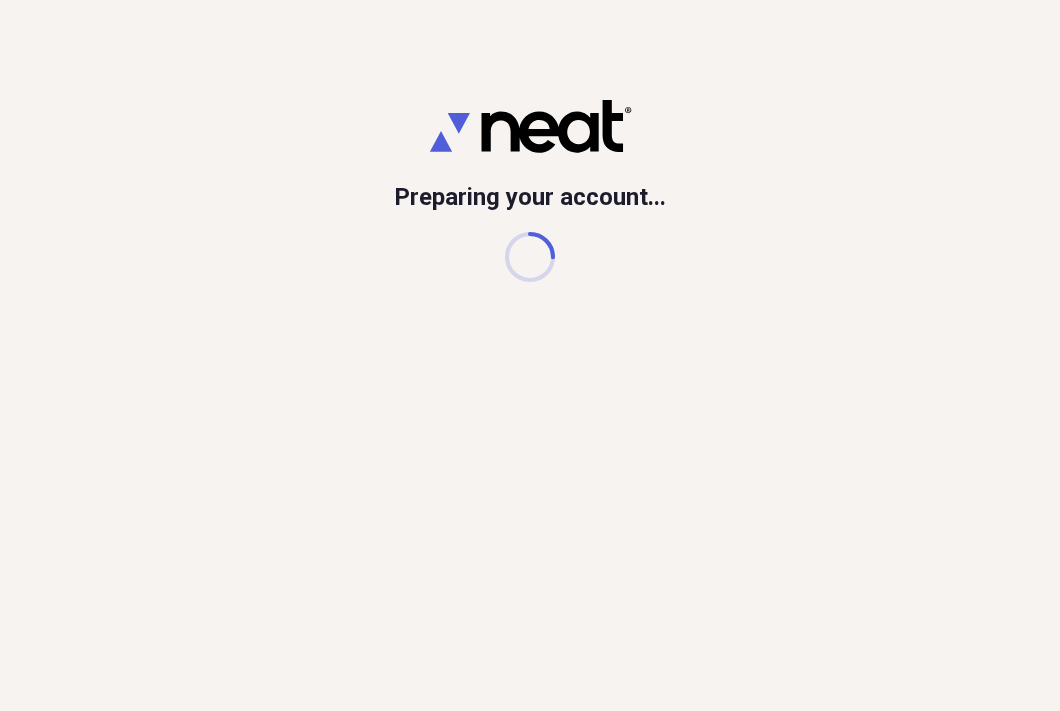 scroll, scrollTop: 0, scrollLeft: 0, axis: both 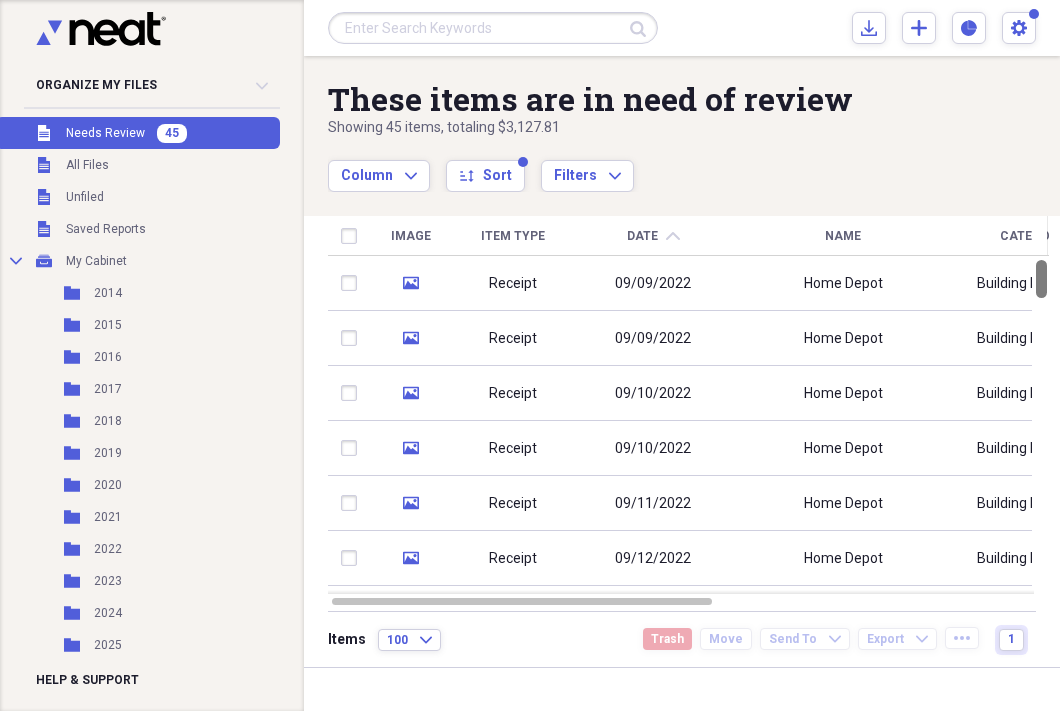 drag, startPoint x: 1056, startPoint y: 285, endPoint x: 1047, endPoint y: 215, distance: 70.5762 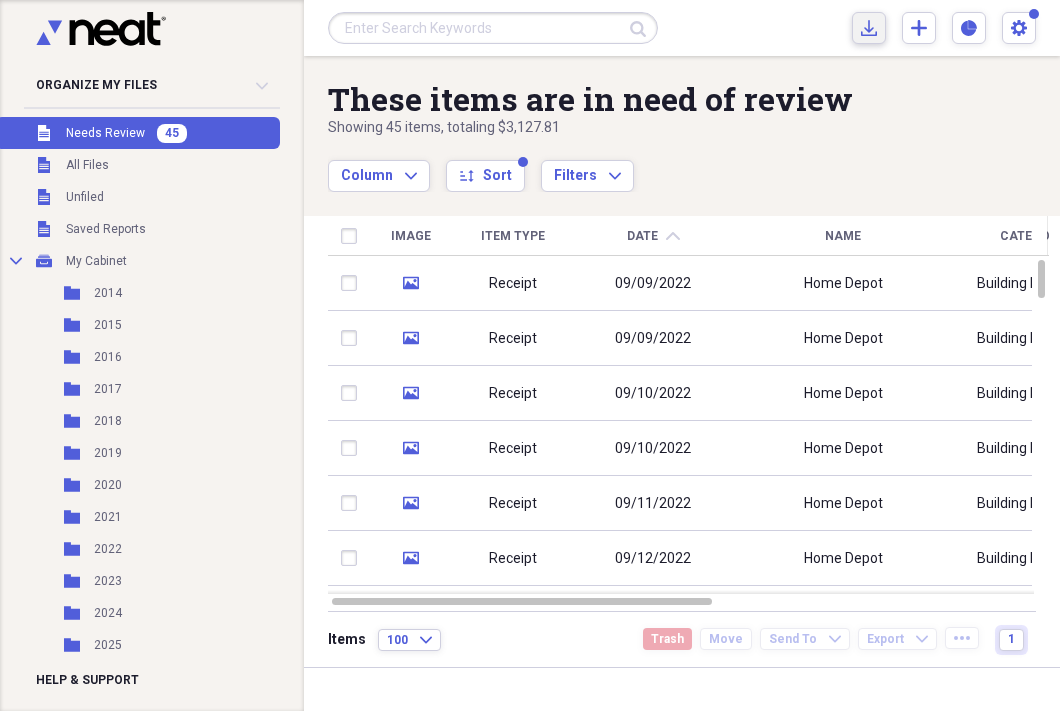 click on "Import" 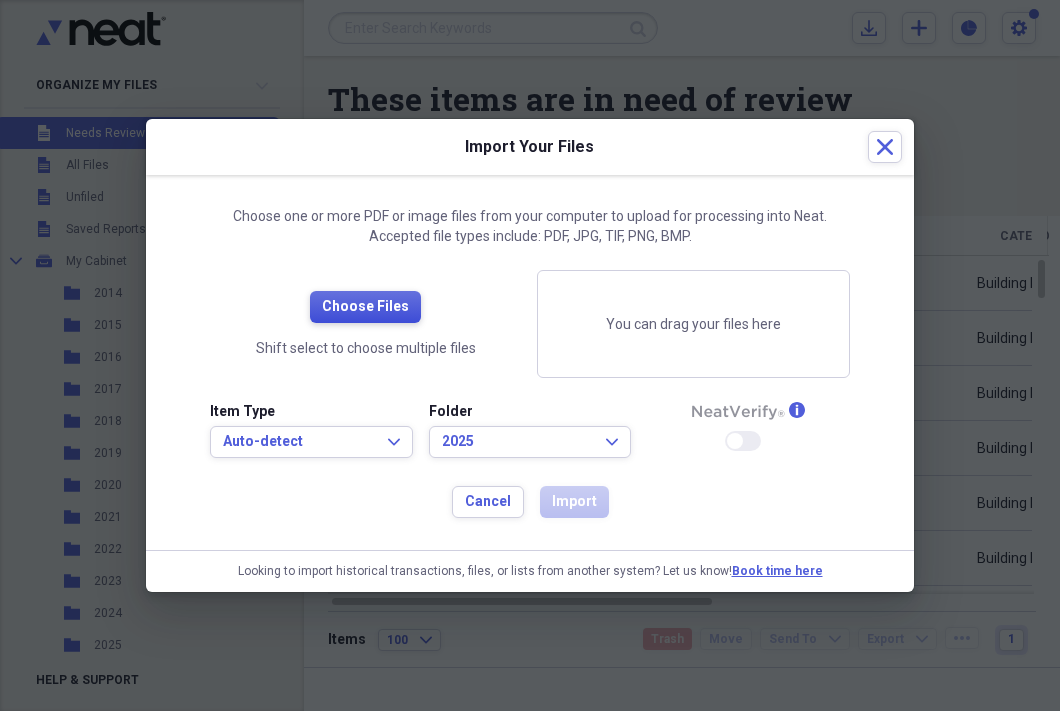click on "Choose Files" at bounding box center (365, 307) 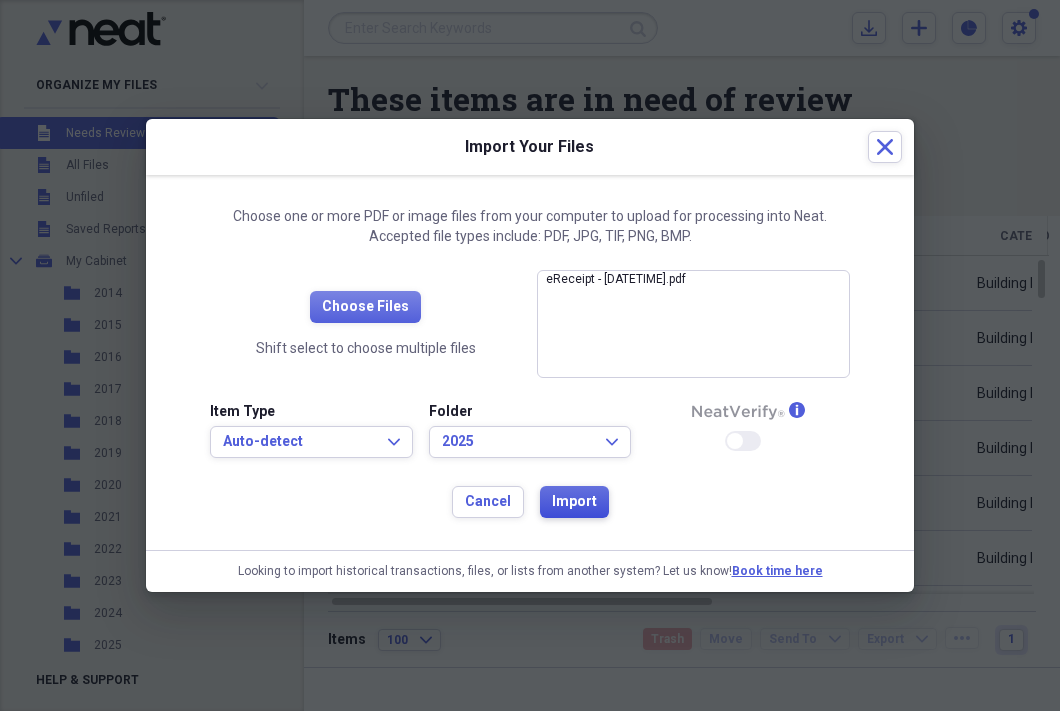 click on "Import" at bounding box center (574, 502) 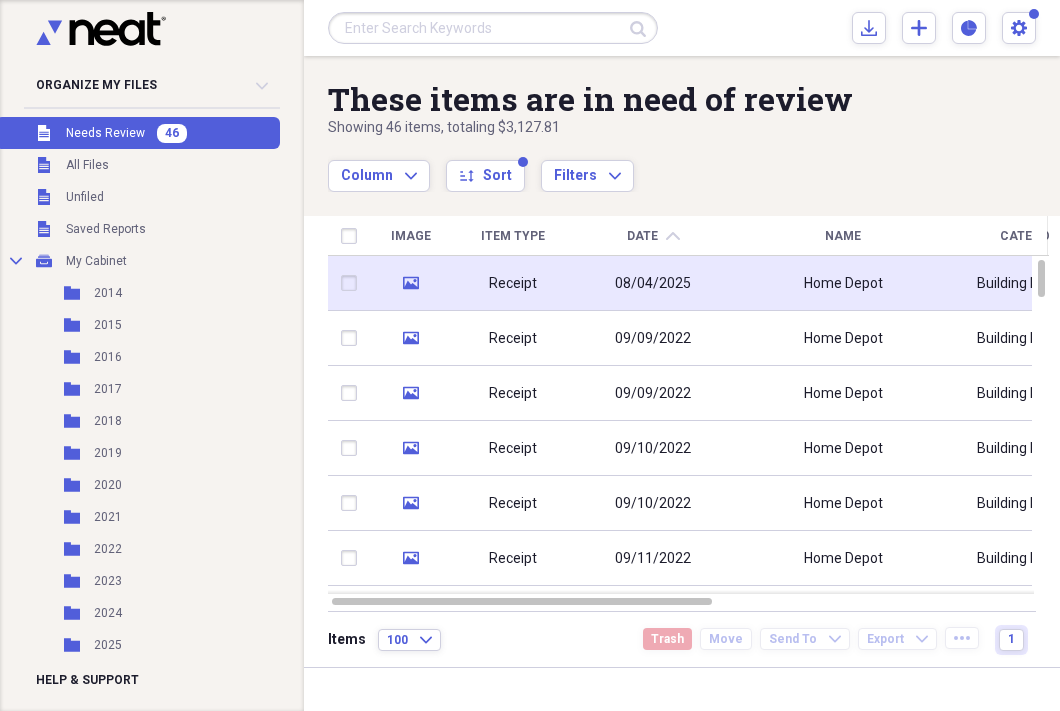 click on "08/04/2025" at bounding box center (653, 284) 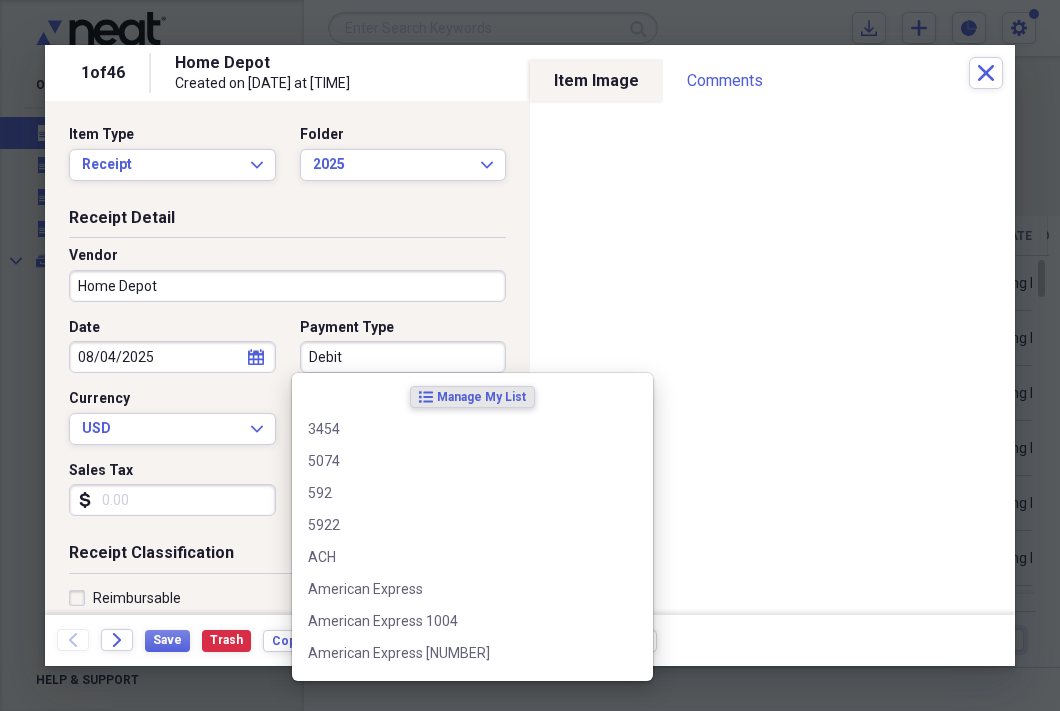 click on "Debit" at bounding box center [403, 357] 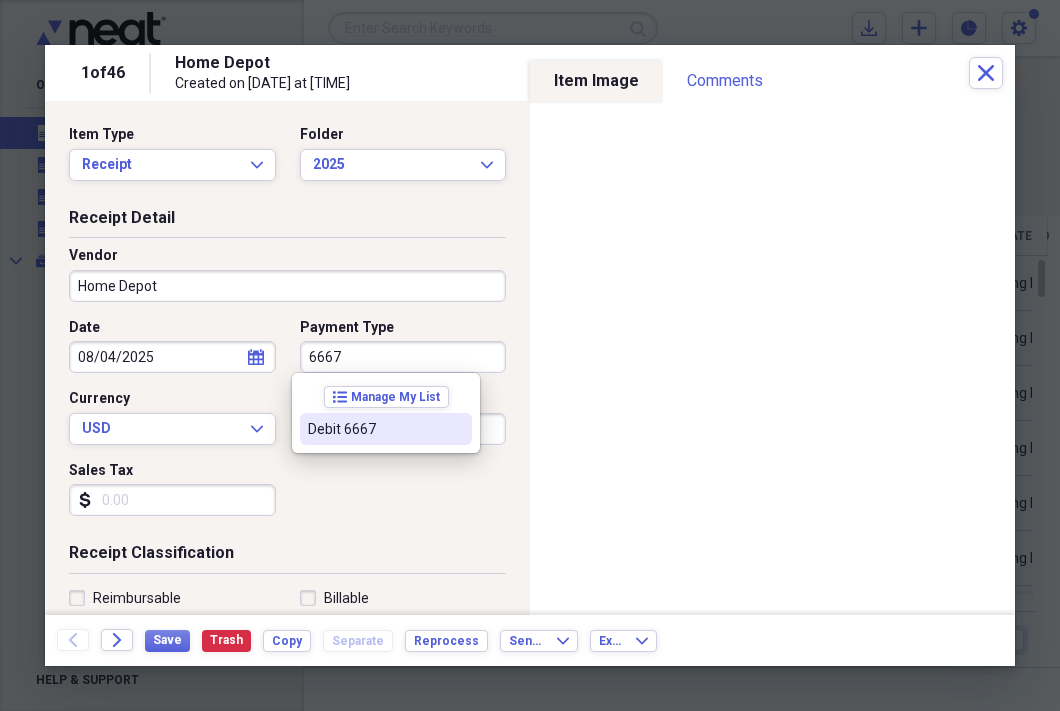 click on "Debit 6667" at bounding box center [386, 429] 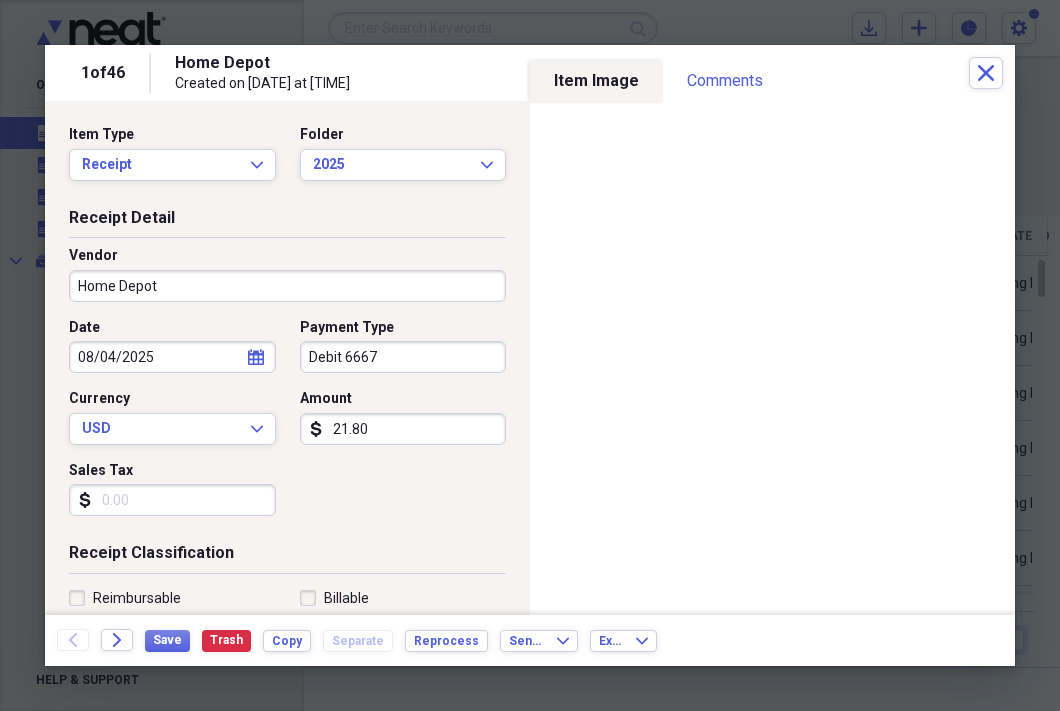 click on "Sales Tax" at bounding box center (172, 500) 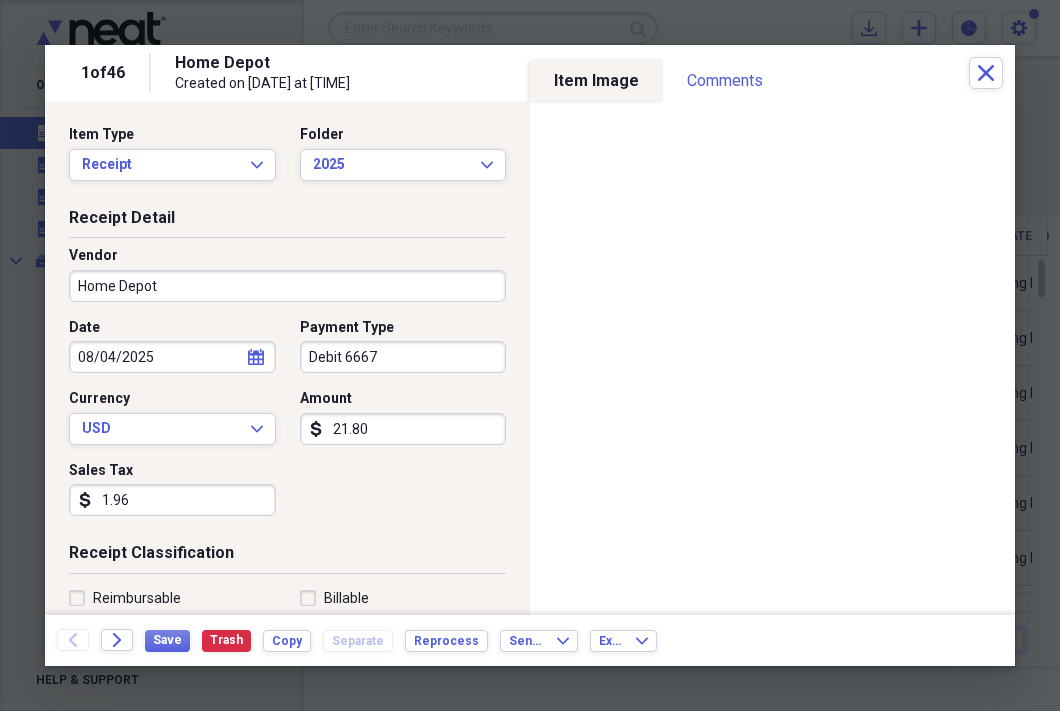 type on "1.96" 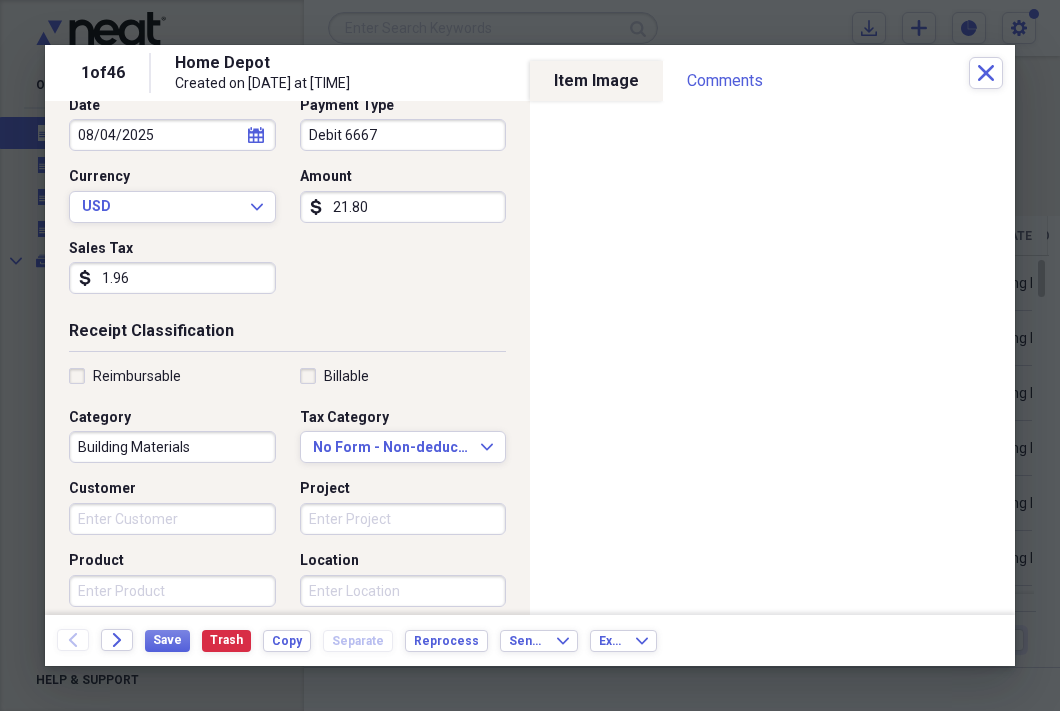 scroll, scrollTop: 233, scrollLeft: 0, axis: vertical 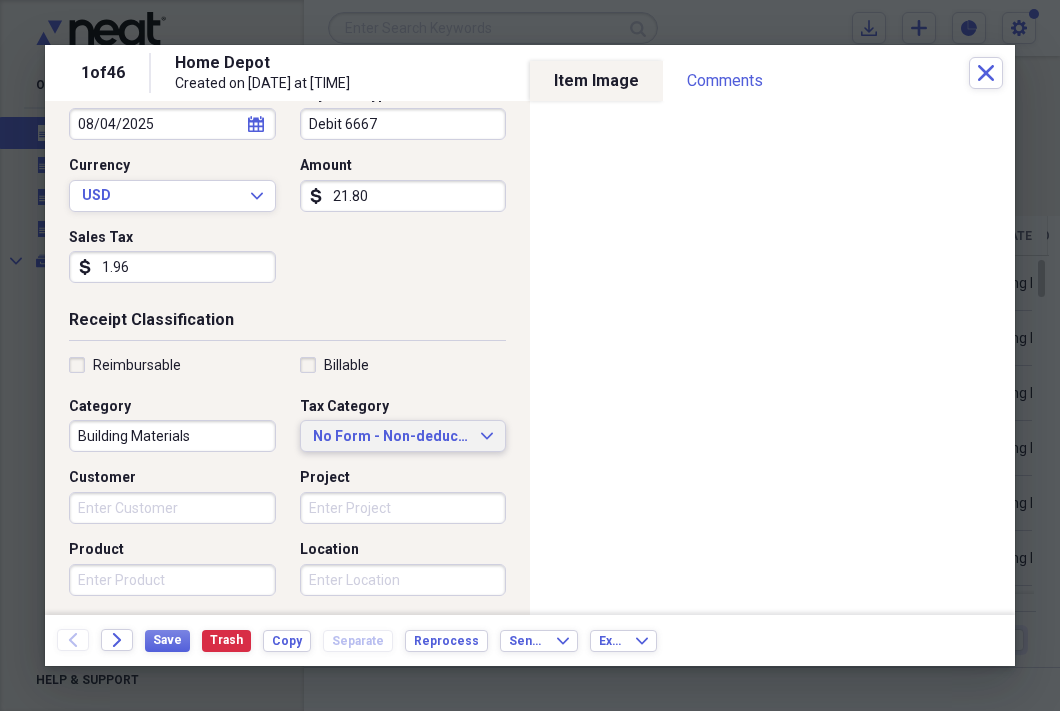 click on "No Form - Non-deductible Expand" at bounding box center (403, 436) 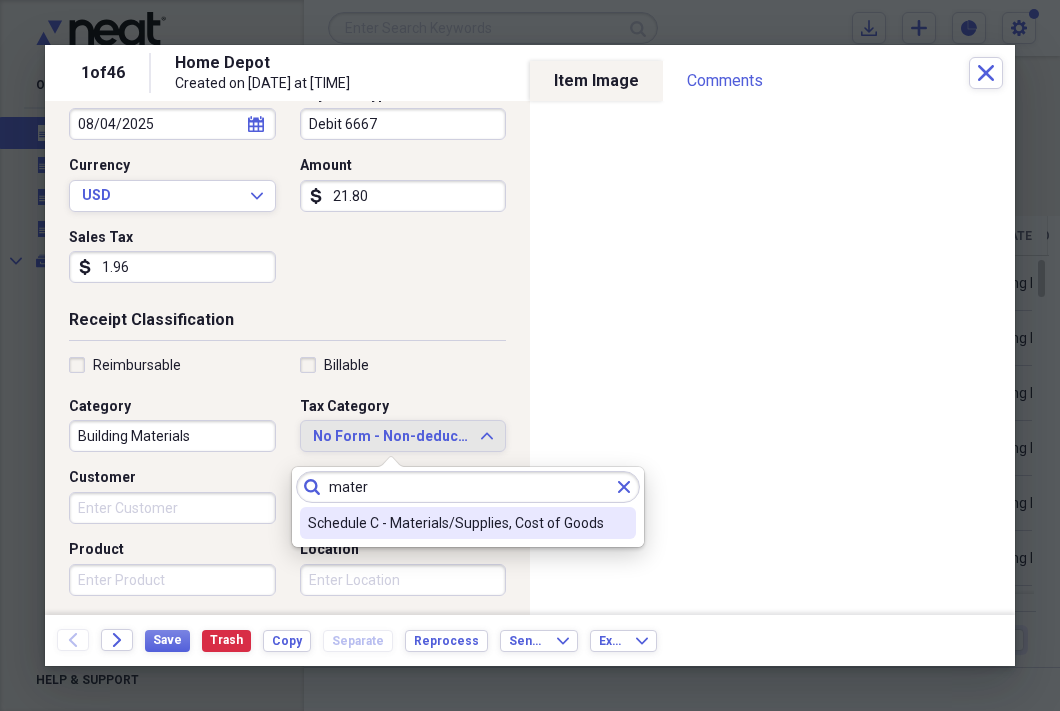 type on "mater" 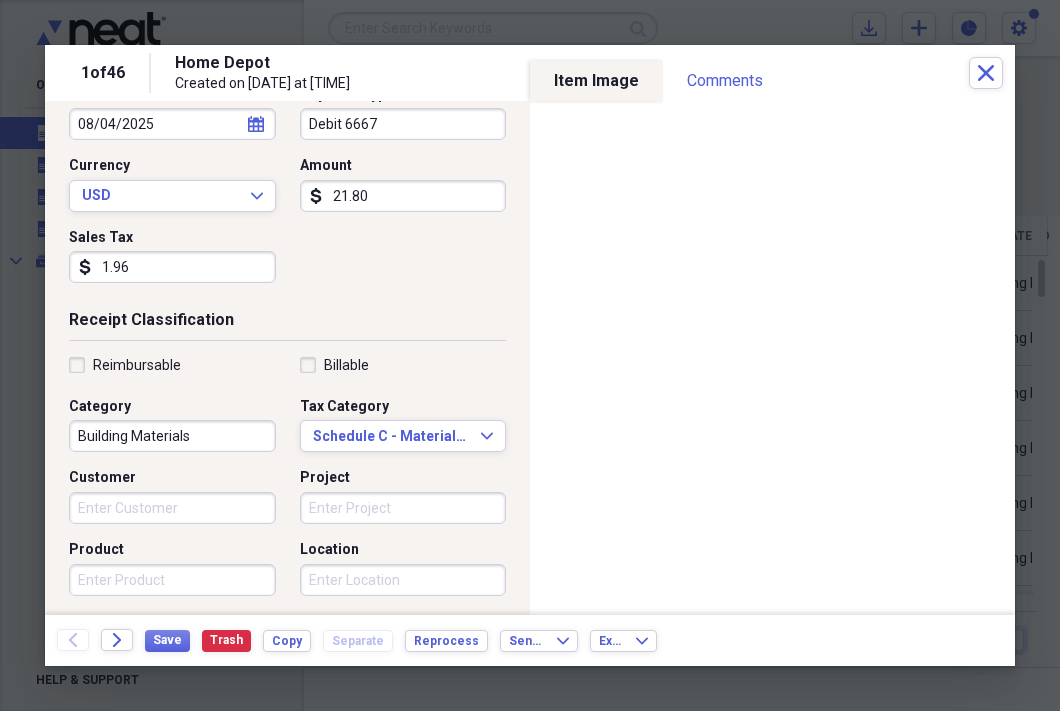 click on "Customer" at bounding box center (172, 508) 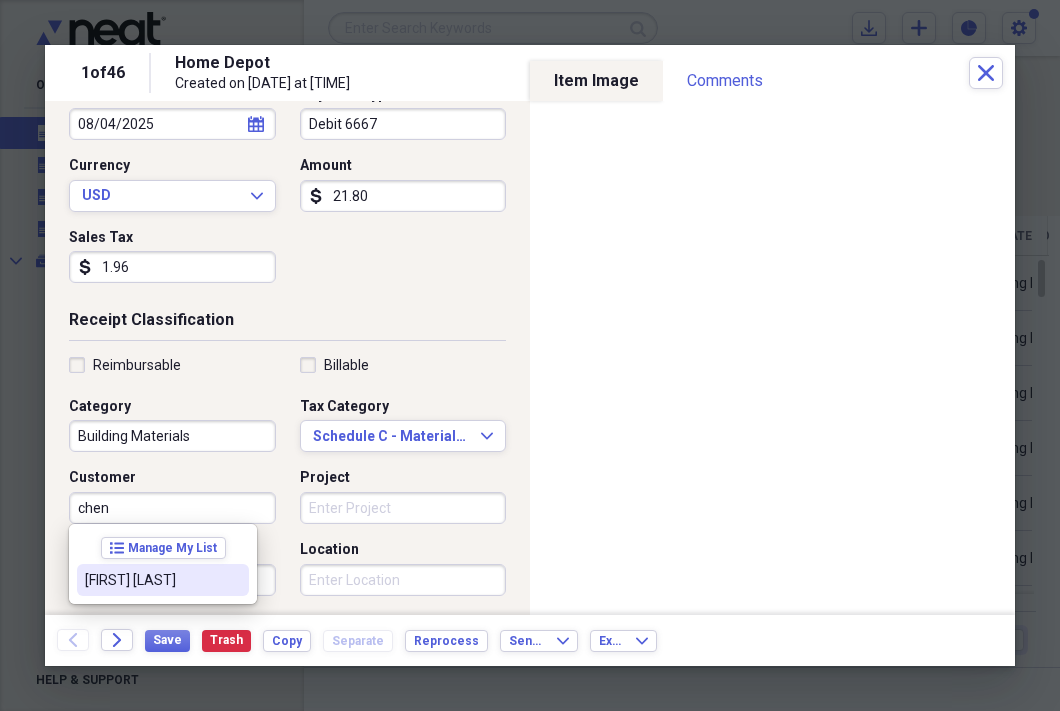 click on "[FIRST] [LAST]" at bounding box center (151, 580) 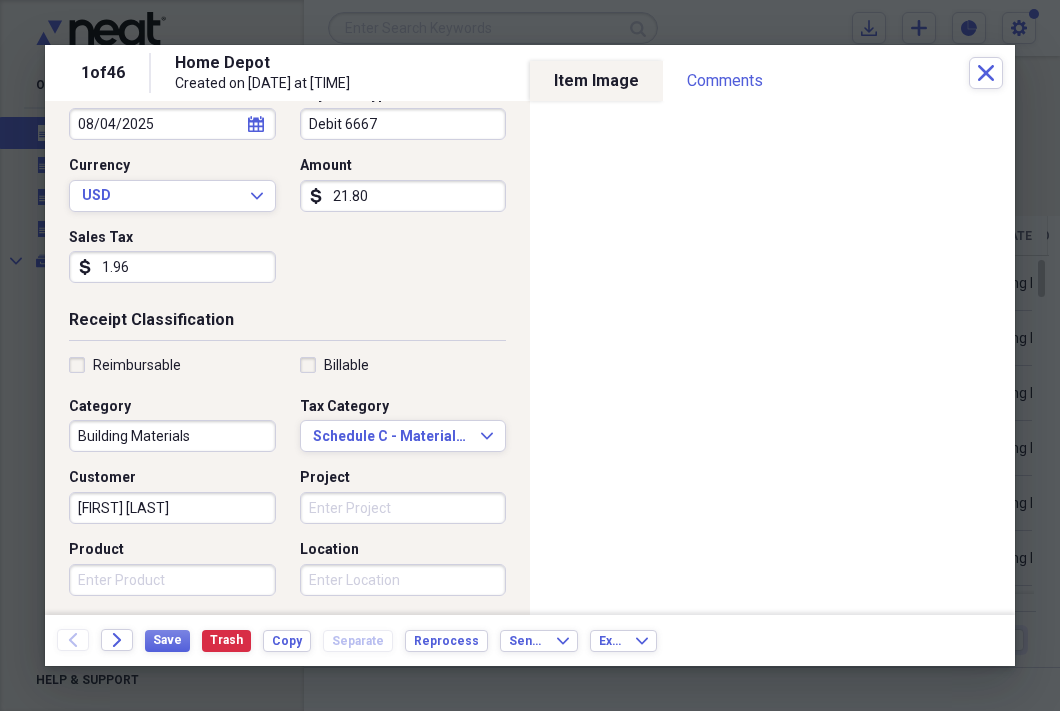 click on "Project" at bounding box center [403, 508] 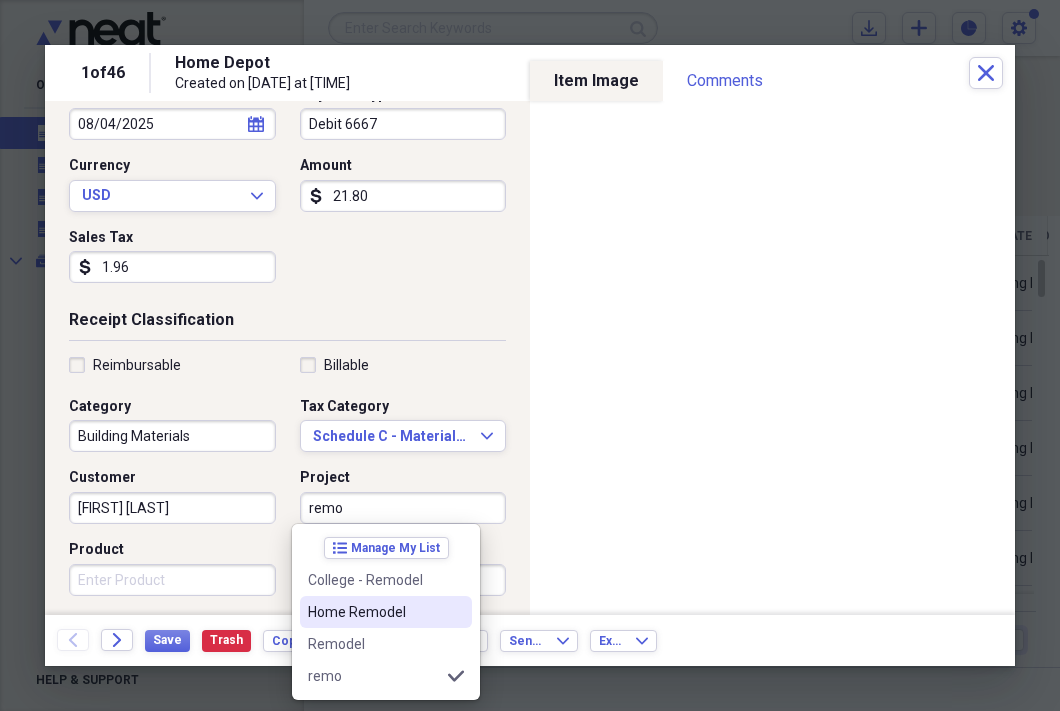 click on "Home Remodel" at bounding box center (374, 612) 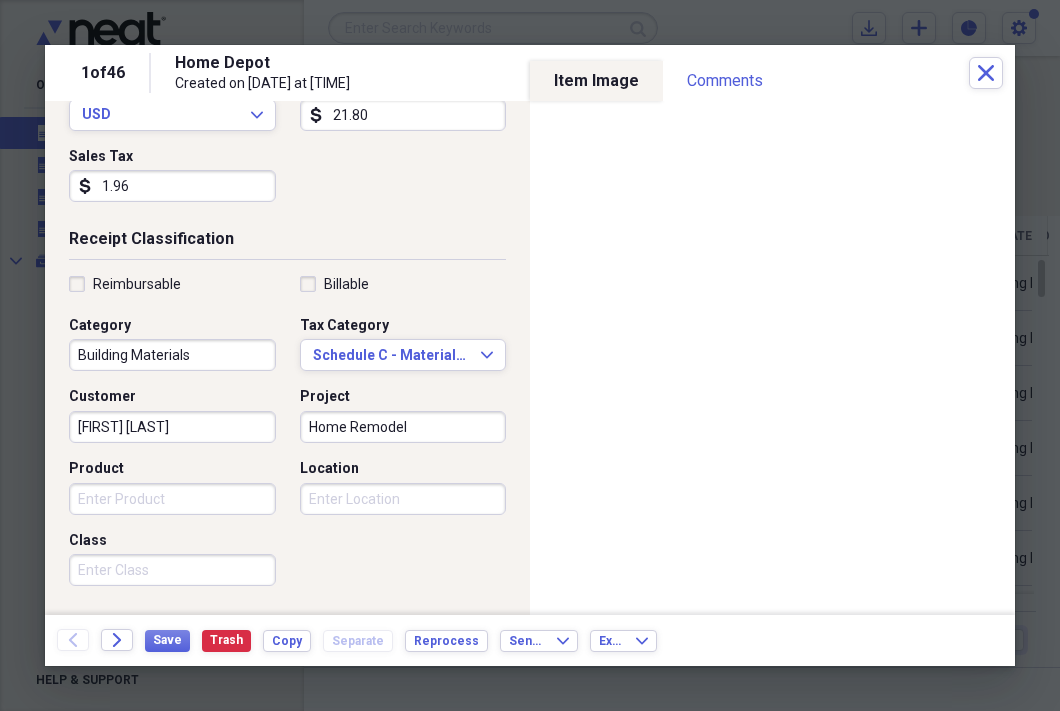 scroll, scrollTop: 323, scrollLeft: 0, axis: vertical 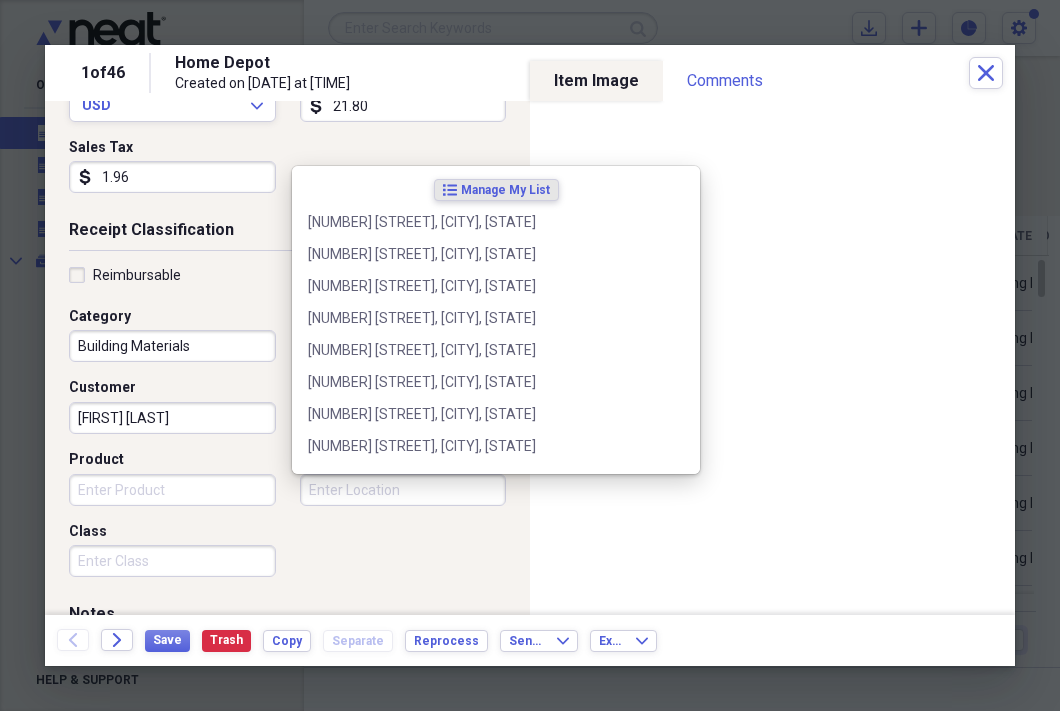 click on "Location" at bounding box center [403, 490] 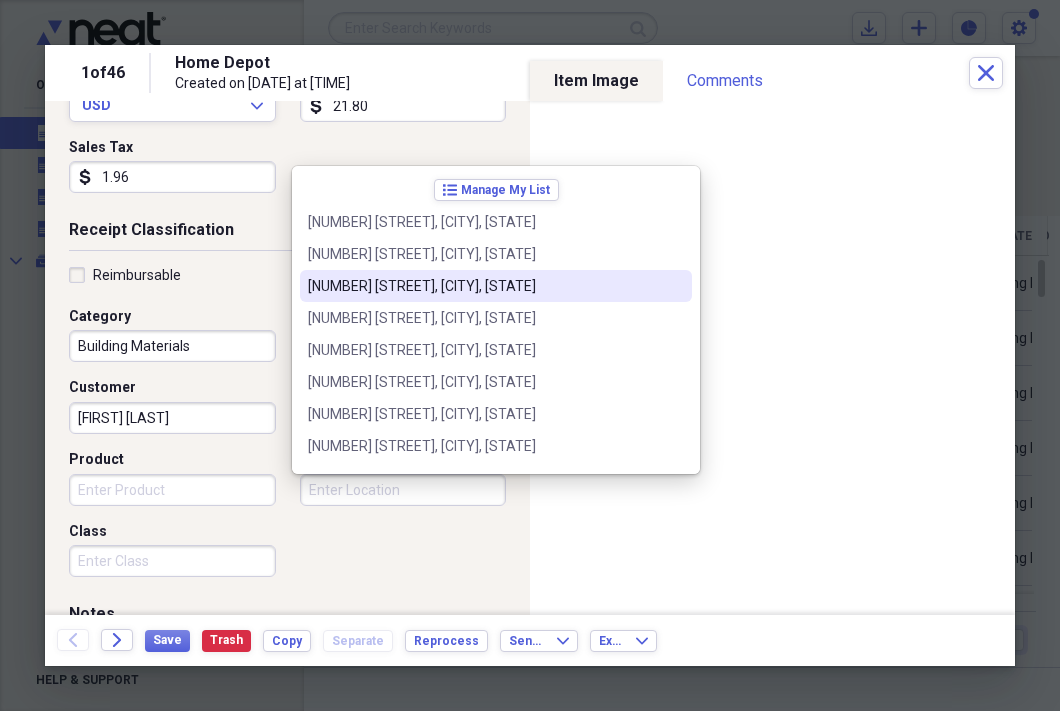 click on "[NUMBER] [STREET], [CITY], [STATE]" at bounding box center [484, 286] 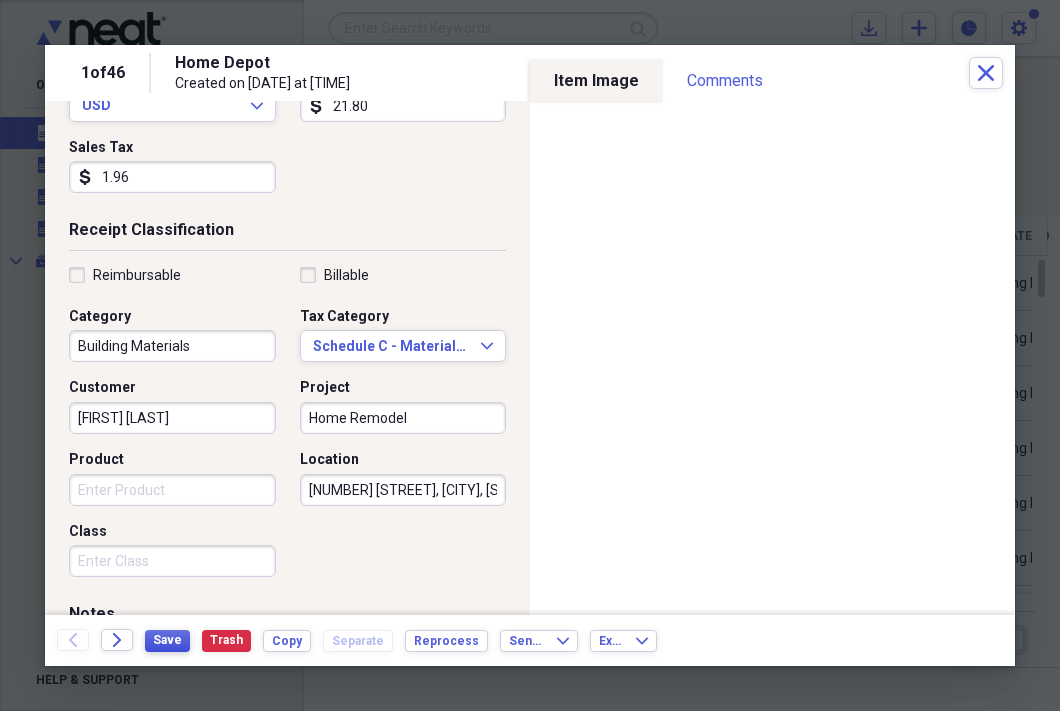 click on "Save" at bounding box center (167, 640) 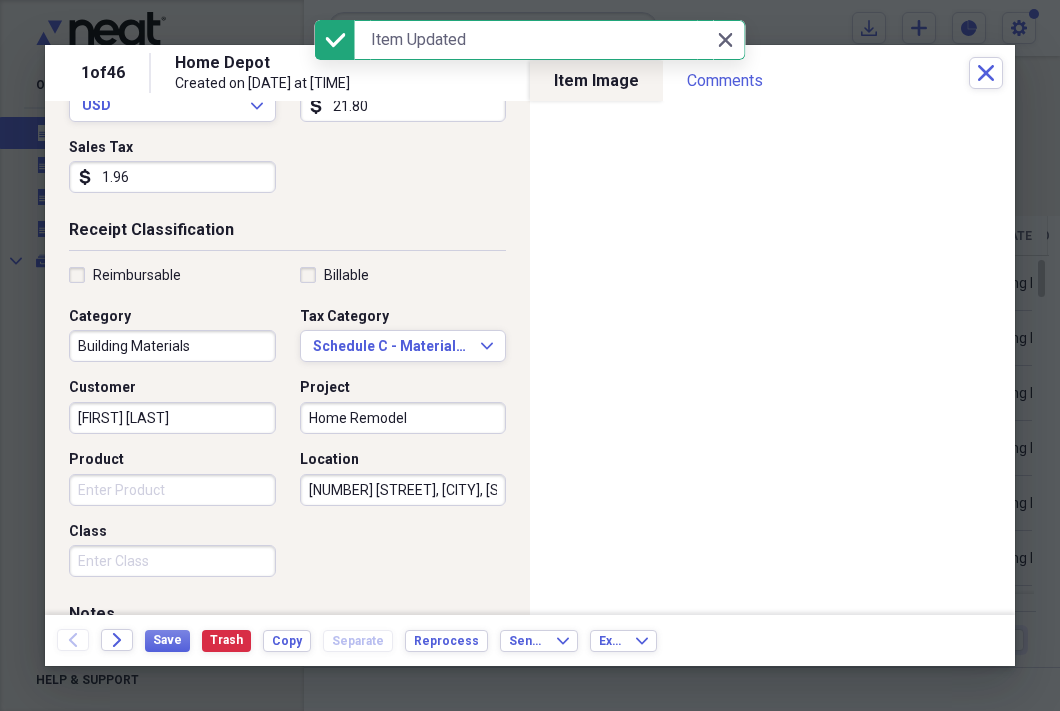 click on "Date [DATE] calendar Calendar Payment Type [CARD_TYPE] [NUMBER] Currency USD Expand Amount dollar-sign [AMOUNT] Sales Tax dollar-sign [AMOUNT]" at bounding box center (287, 102) 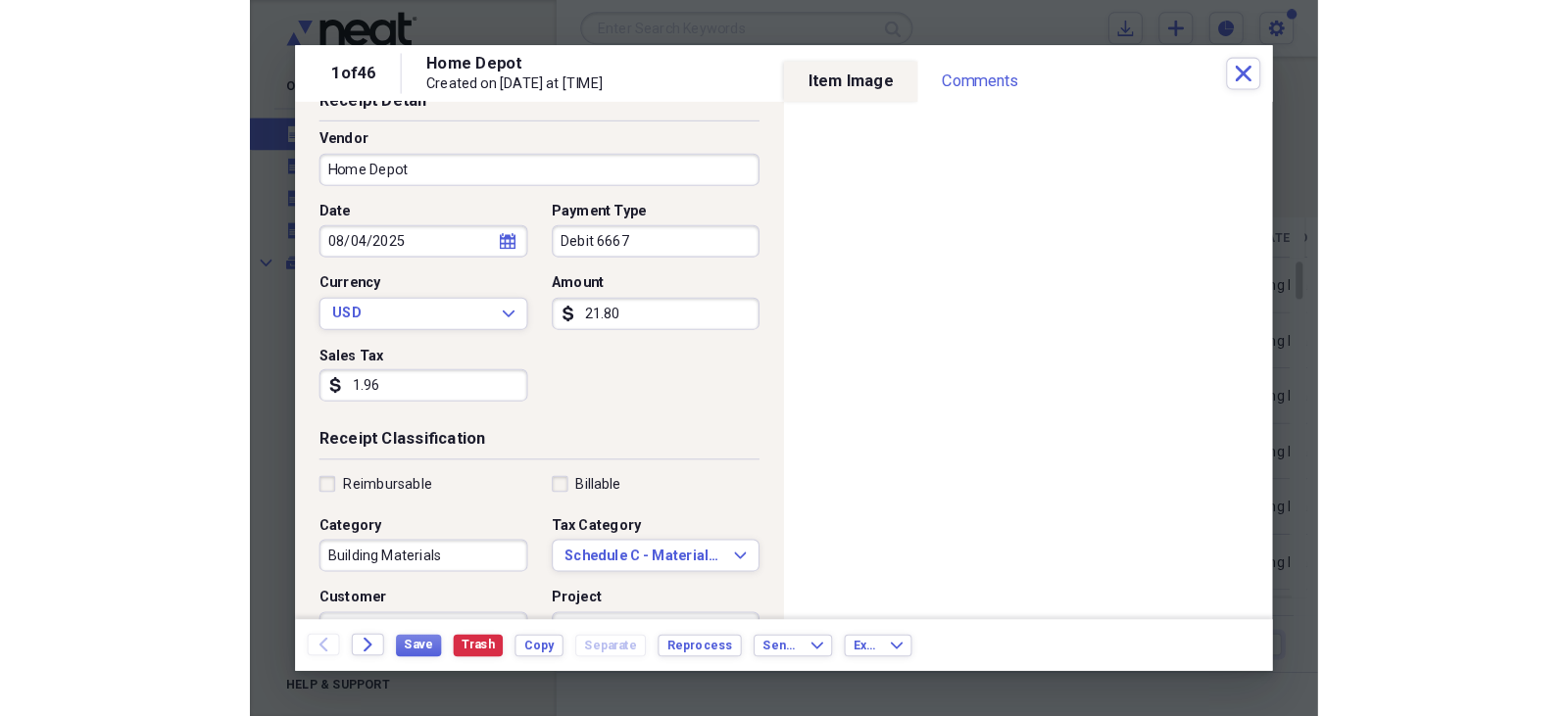 scroll, scrollTop: 0, scrollLeft: 0, axis: both 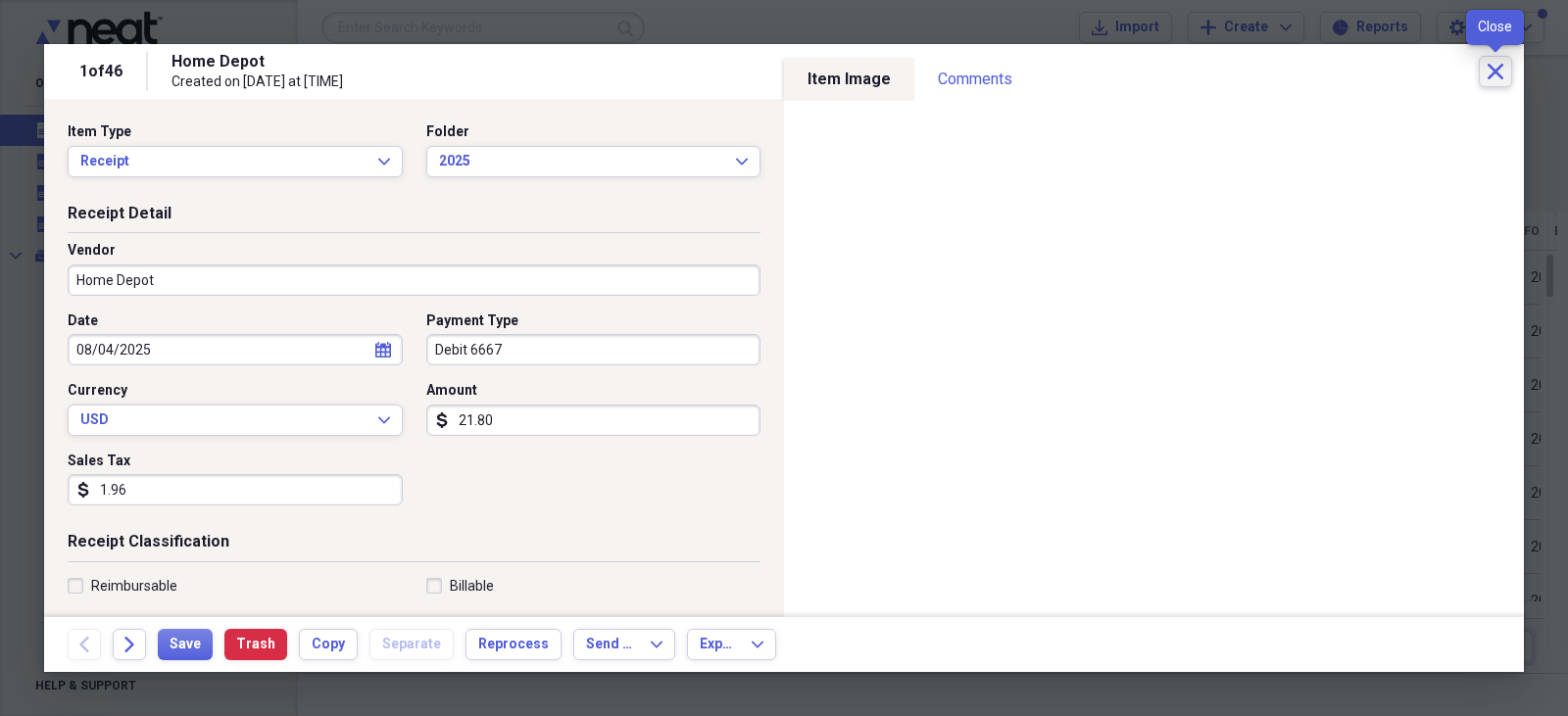 click on "Close" at bounding box center (1495, 72) 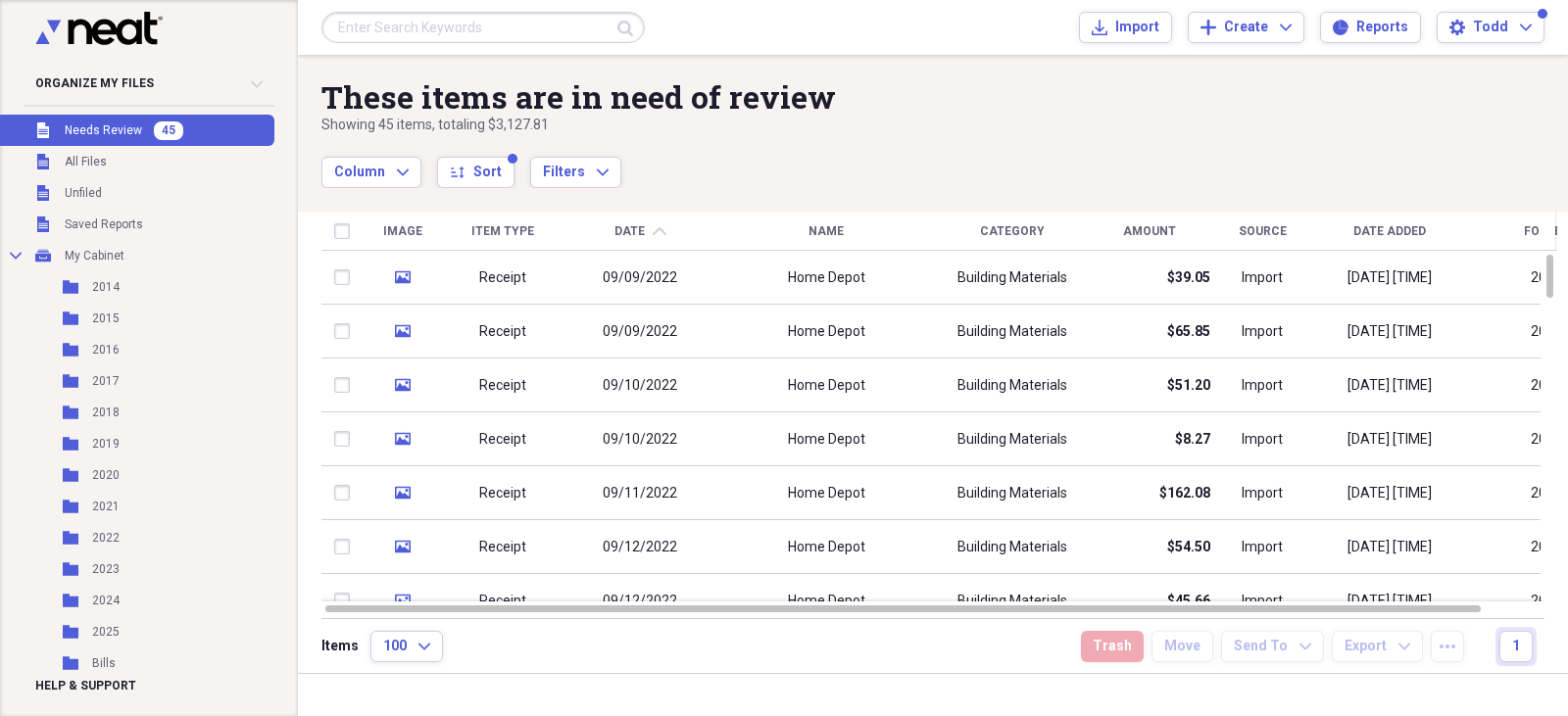 scroll, scrollTop: 260, scrollLeft: 0, axis: vertical 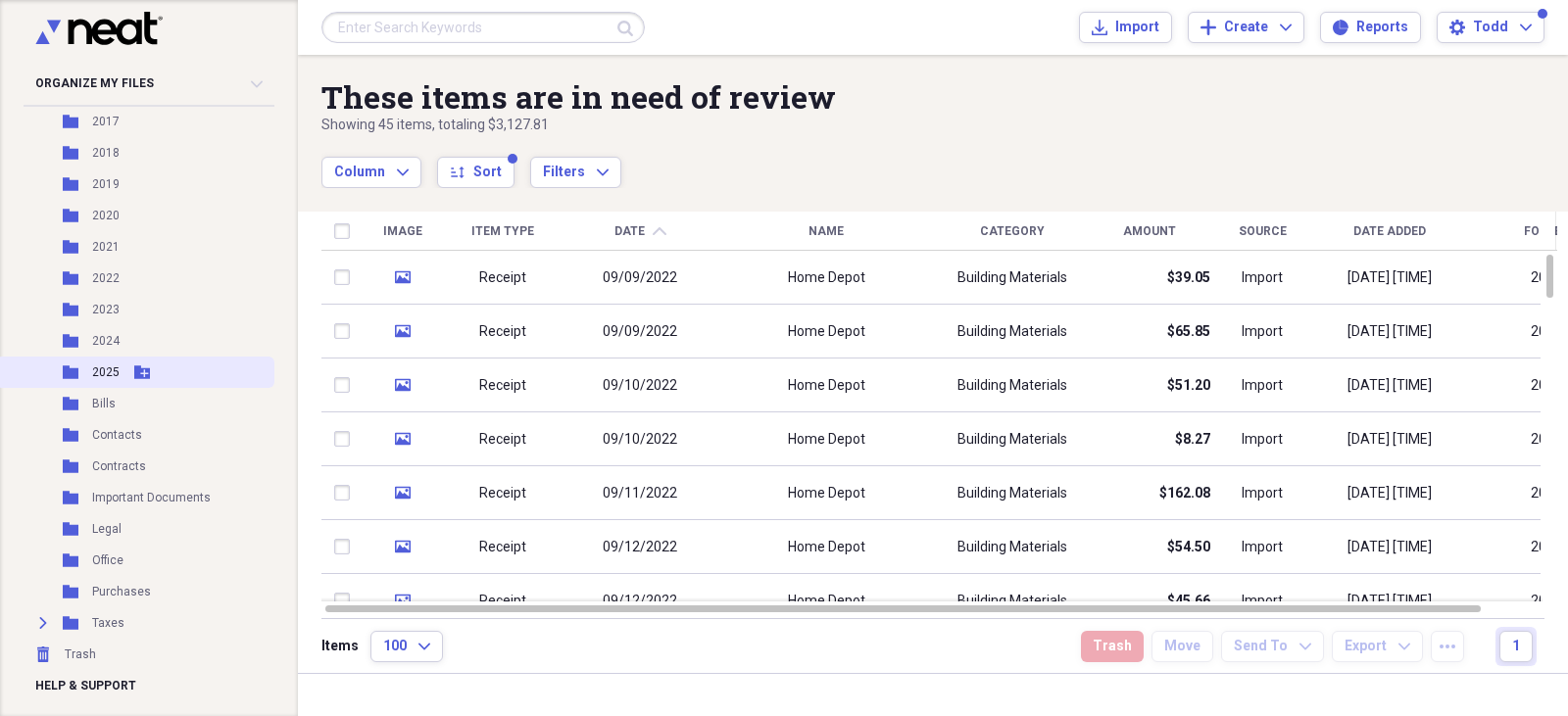 click on "2025" at bounding box center [106, 372] 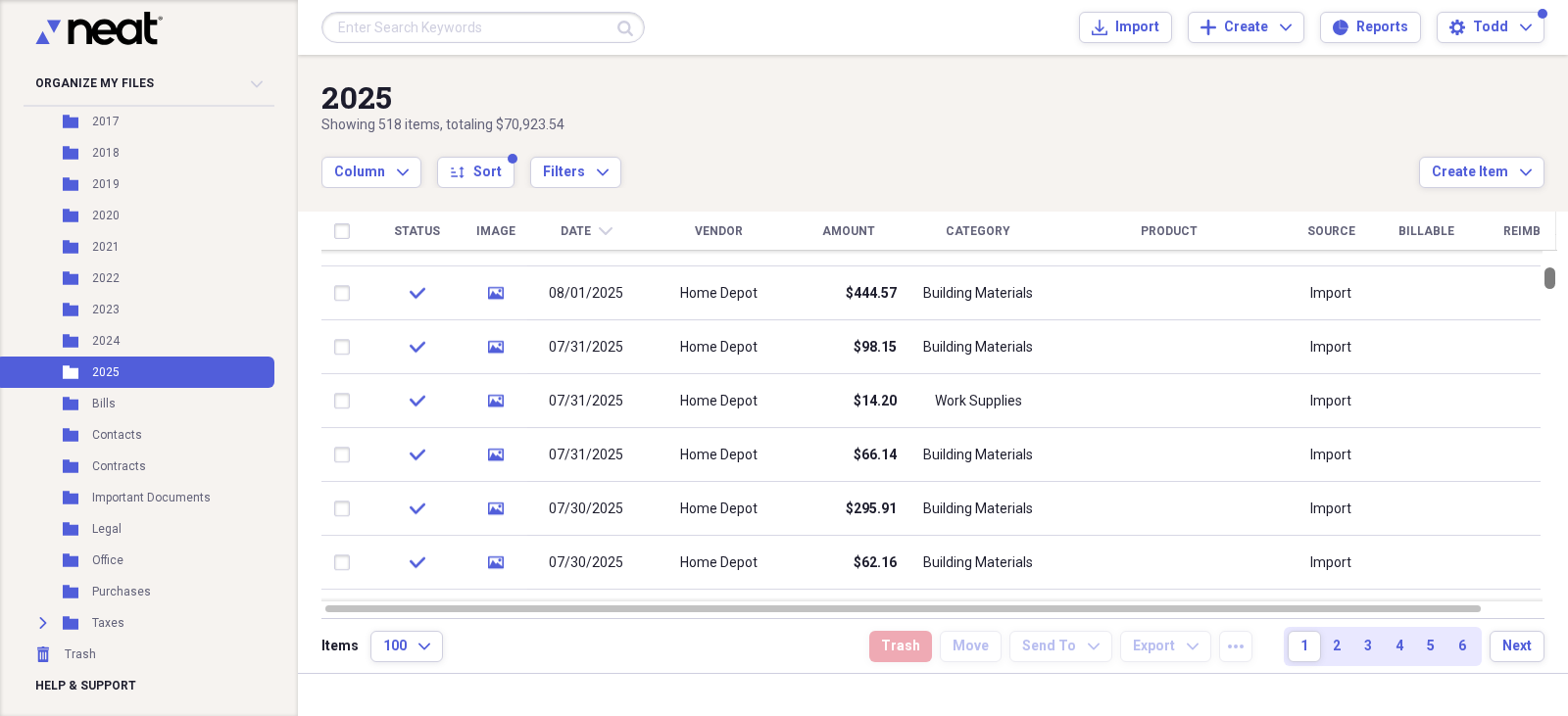 drag, startPoint x: 1562, startPoint y: 259, endPoint x: 1565, endPoint y: 271, distance: 12.369317 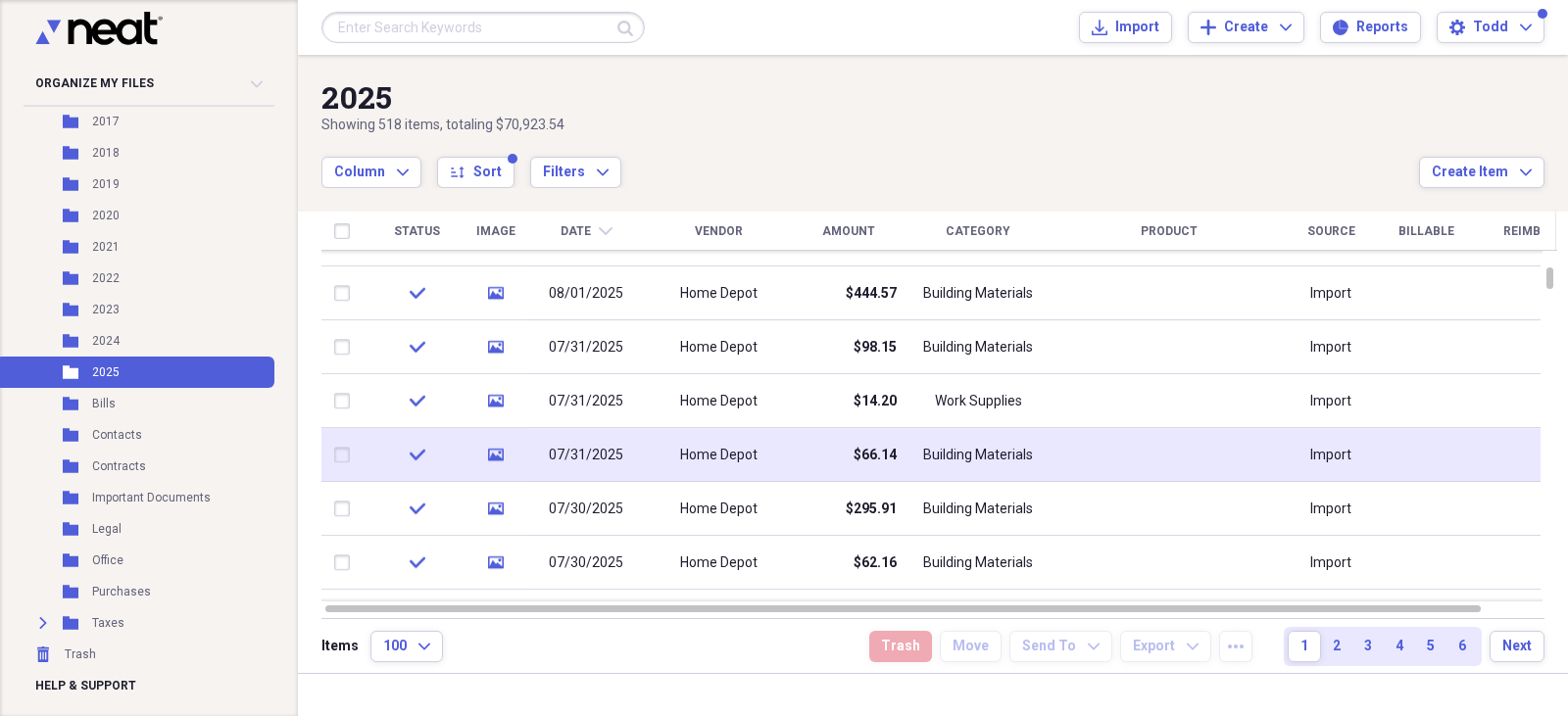 click on "media" 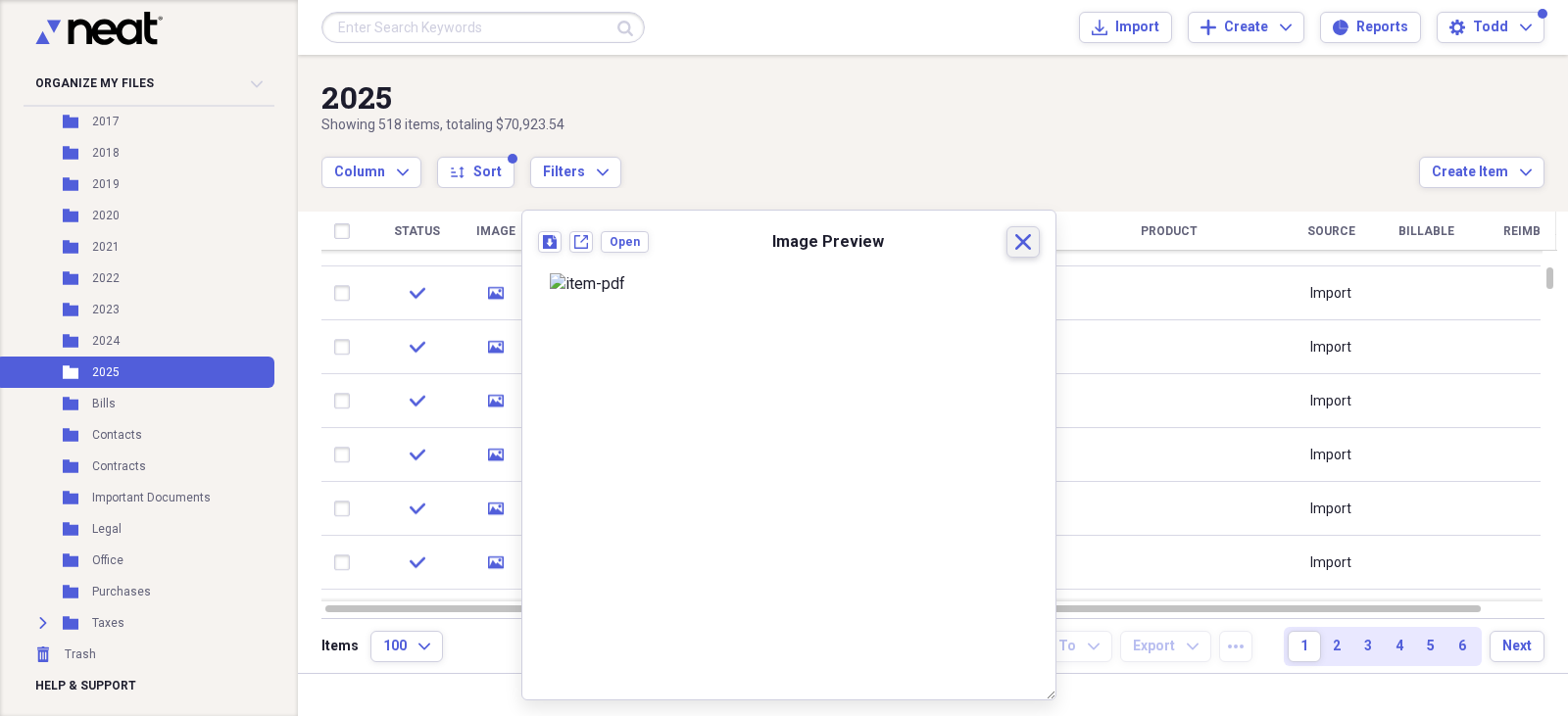 click on "Close" at bounding box center [1023, 242] 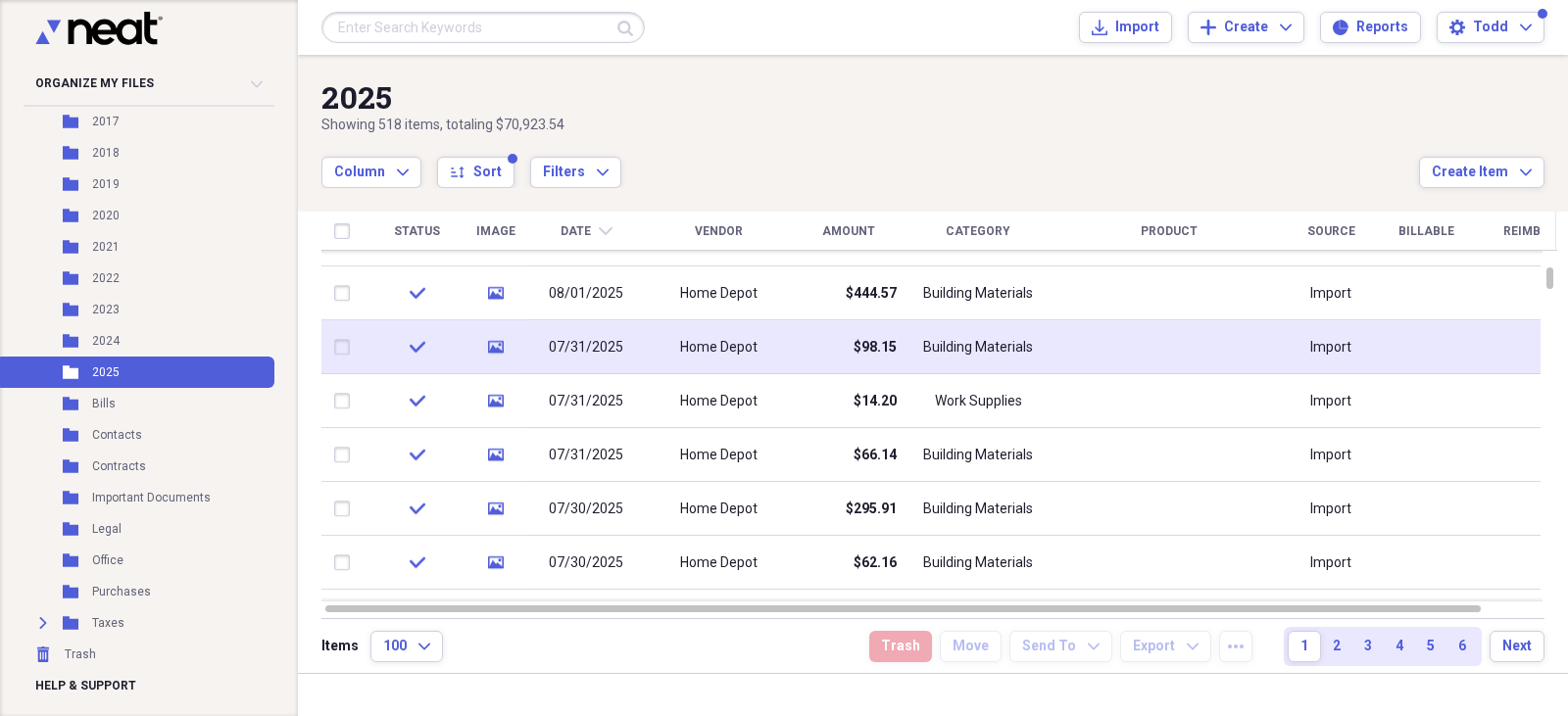 click 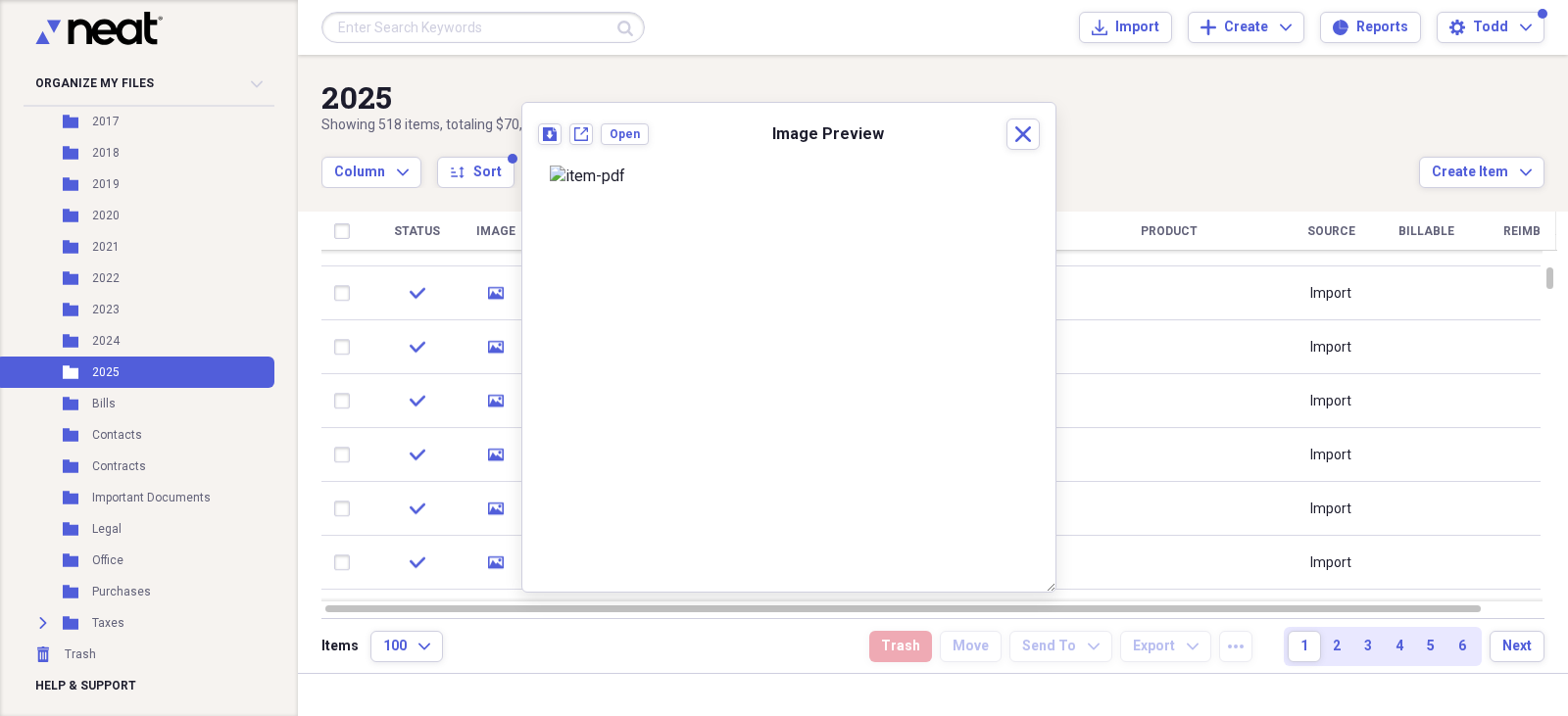scroll, scrollTop: 188, scrollLeft: 0, axis: vertical 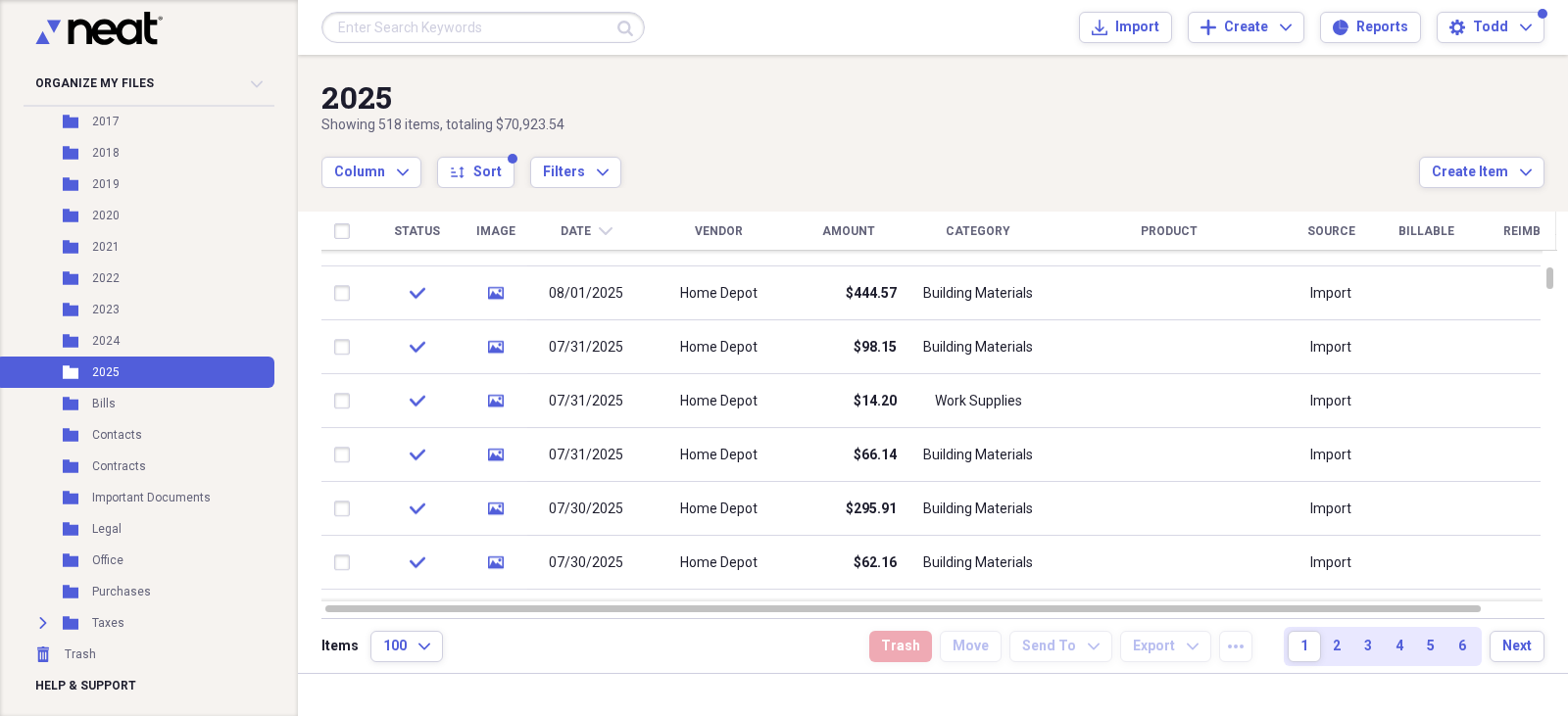 click on "Showing [NUMBER] items , totaling [CURRENCY][AMOUNT] Column Expand sort Sort Filters  Expand Create Item Expand" at bounding box center [933, 121] 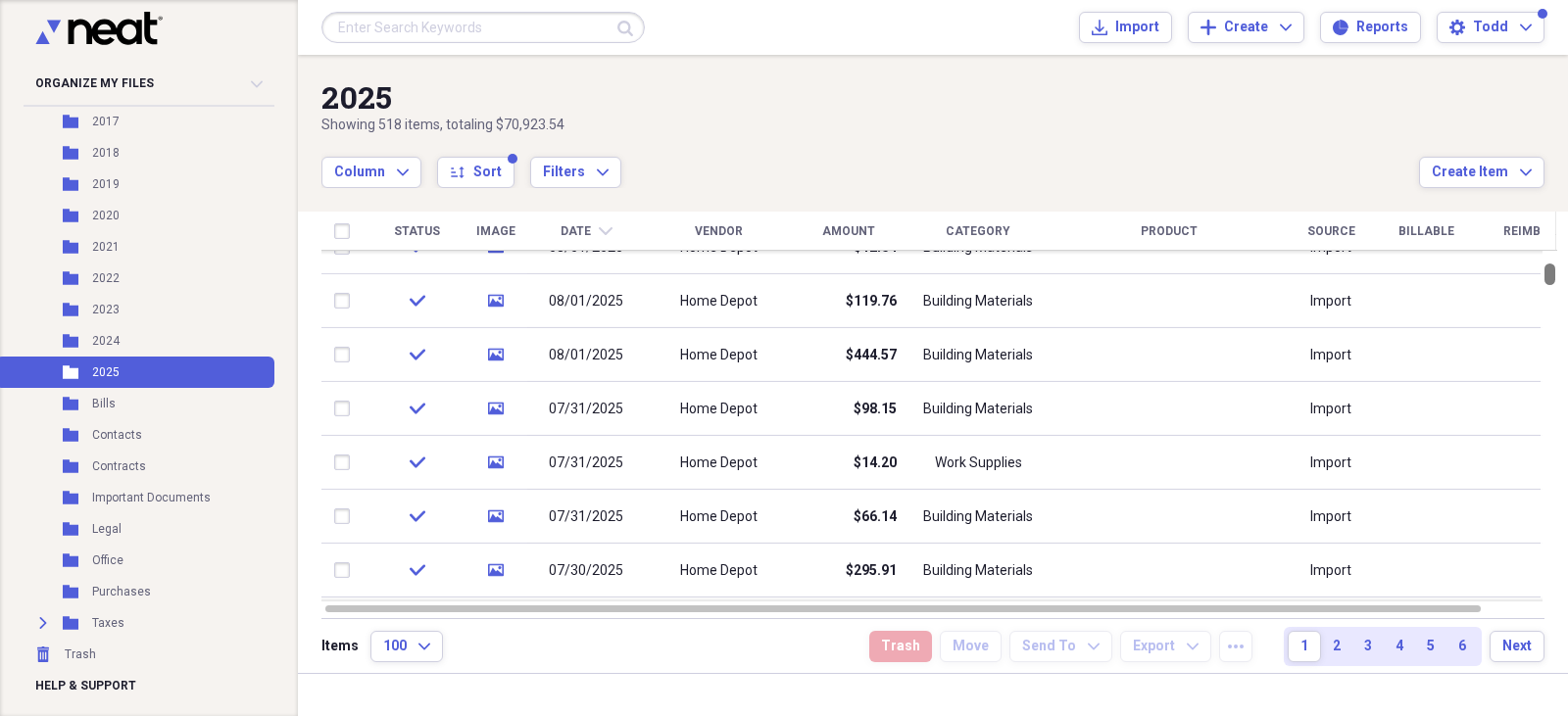 drag, startPoint x: 1560, startPoint y: 279, endPoint x: 1559, endPoint y: 269, distance: 10.049876 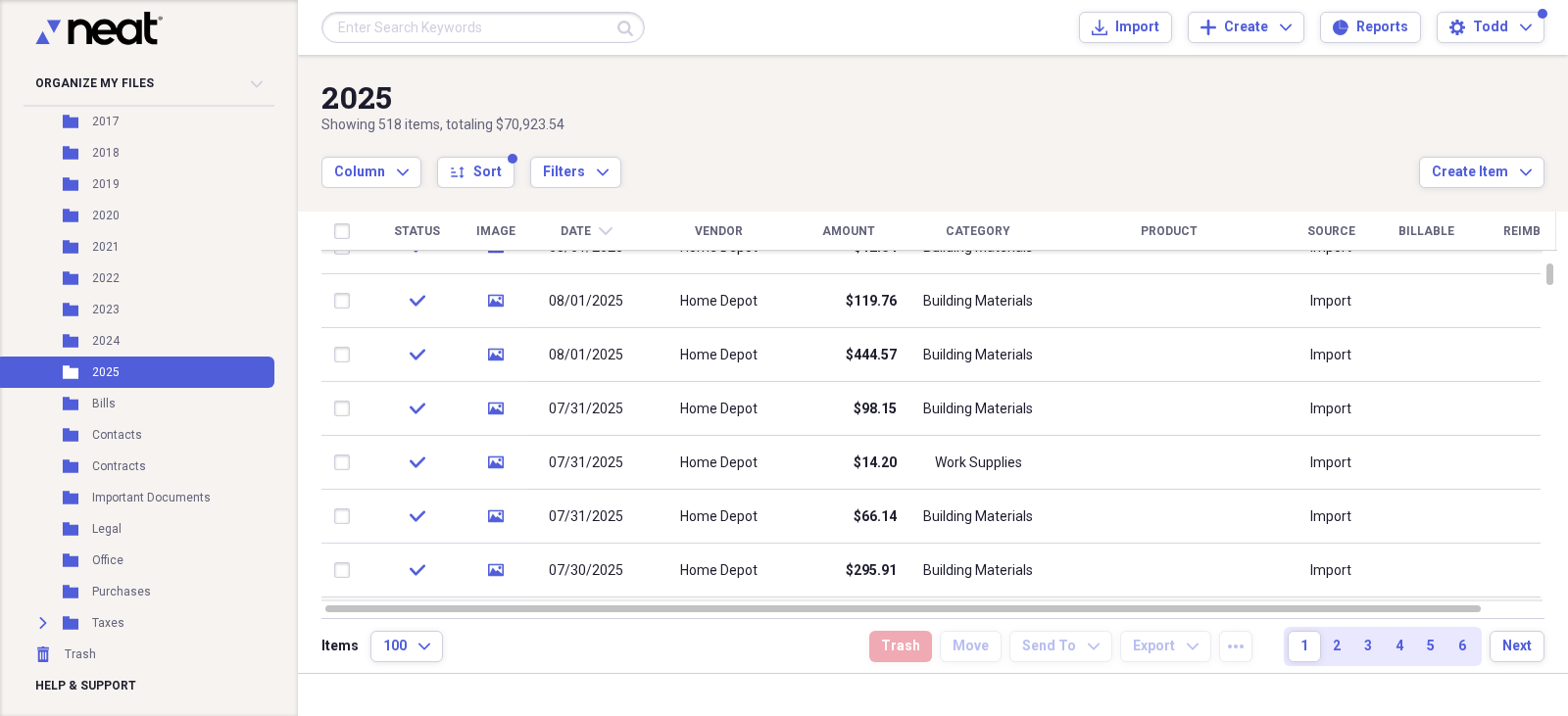 click on "Showing [NUMBER] items , totaling [CURRENCY][AMOUNT]" at bounding box center (870, 125) 